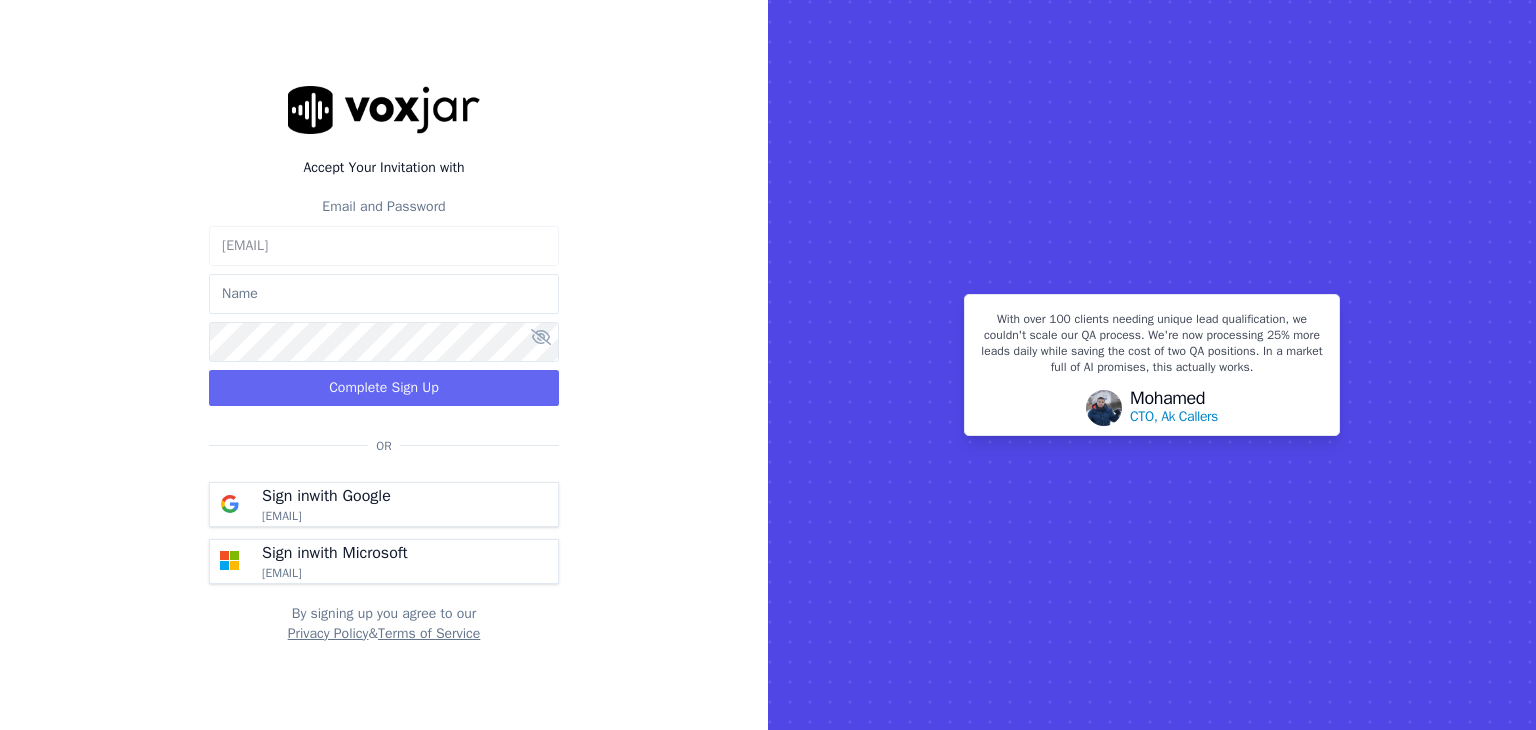 scroll, scrollTop: 0, scrollLeft: 0, axis: both 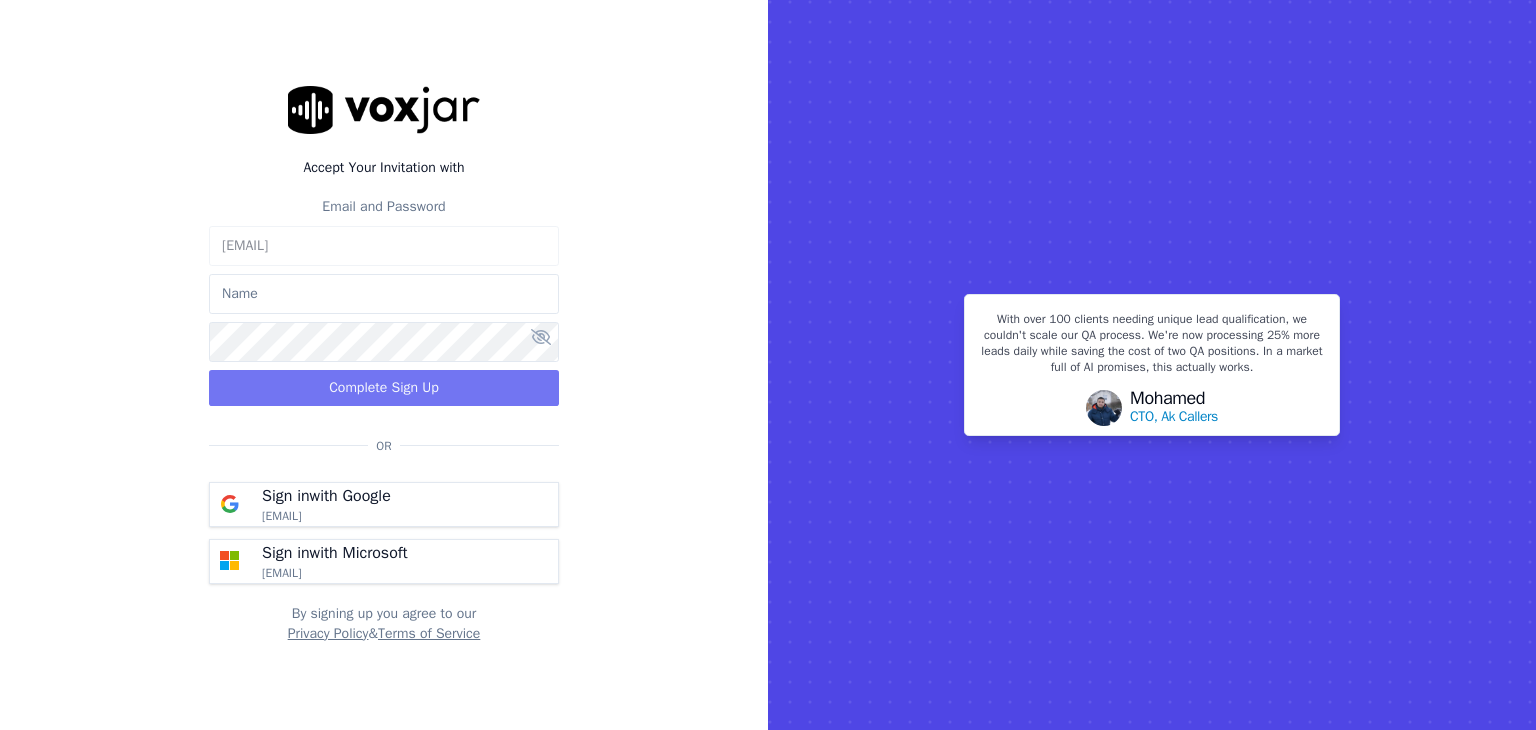 type on "[FIRST][LAST]" 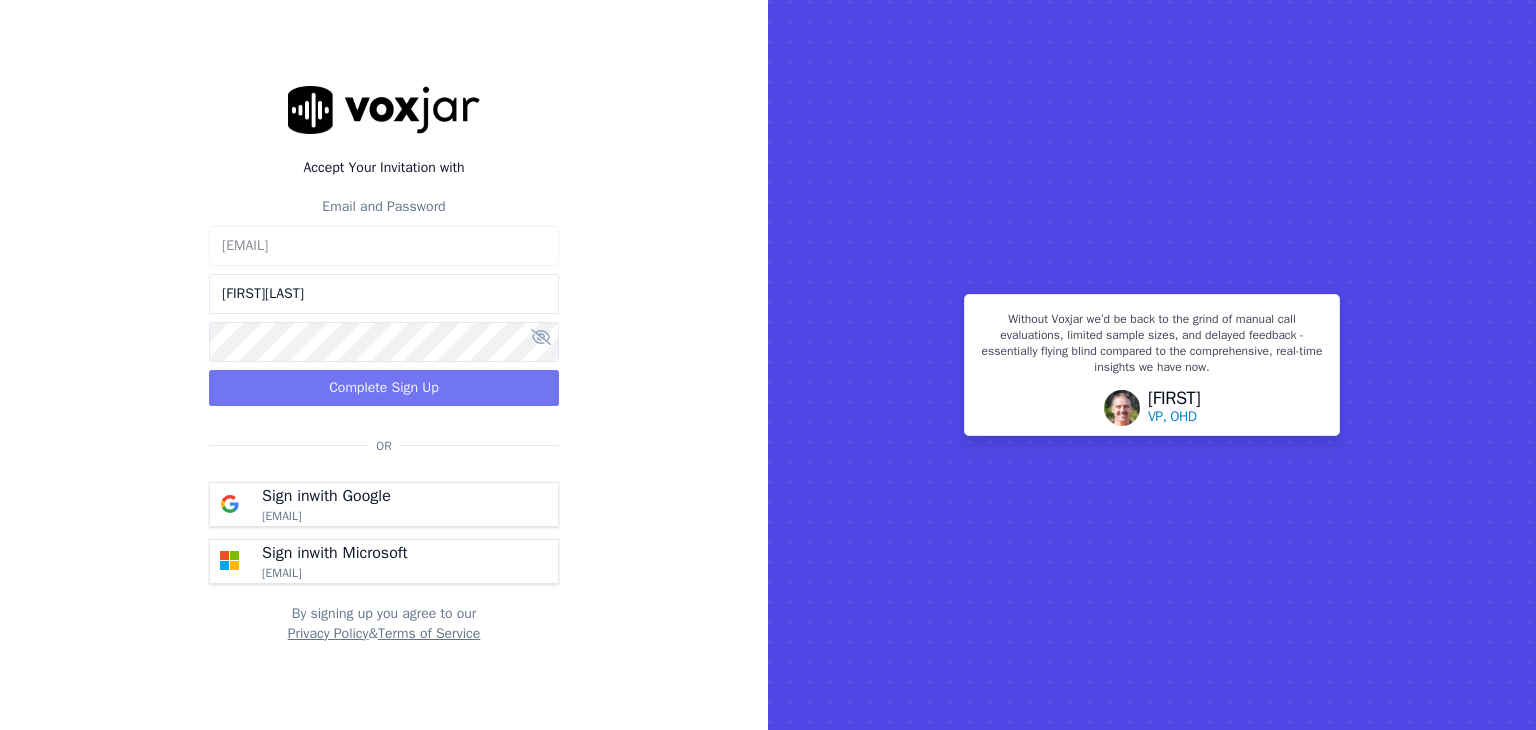 click on "Complete Sign Up" 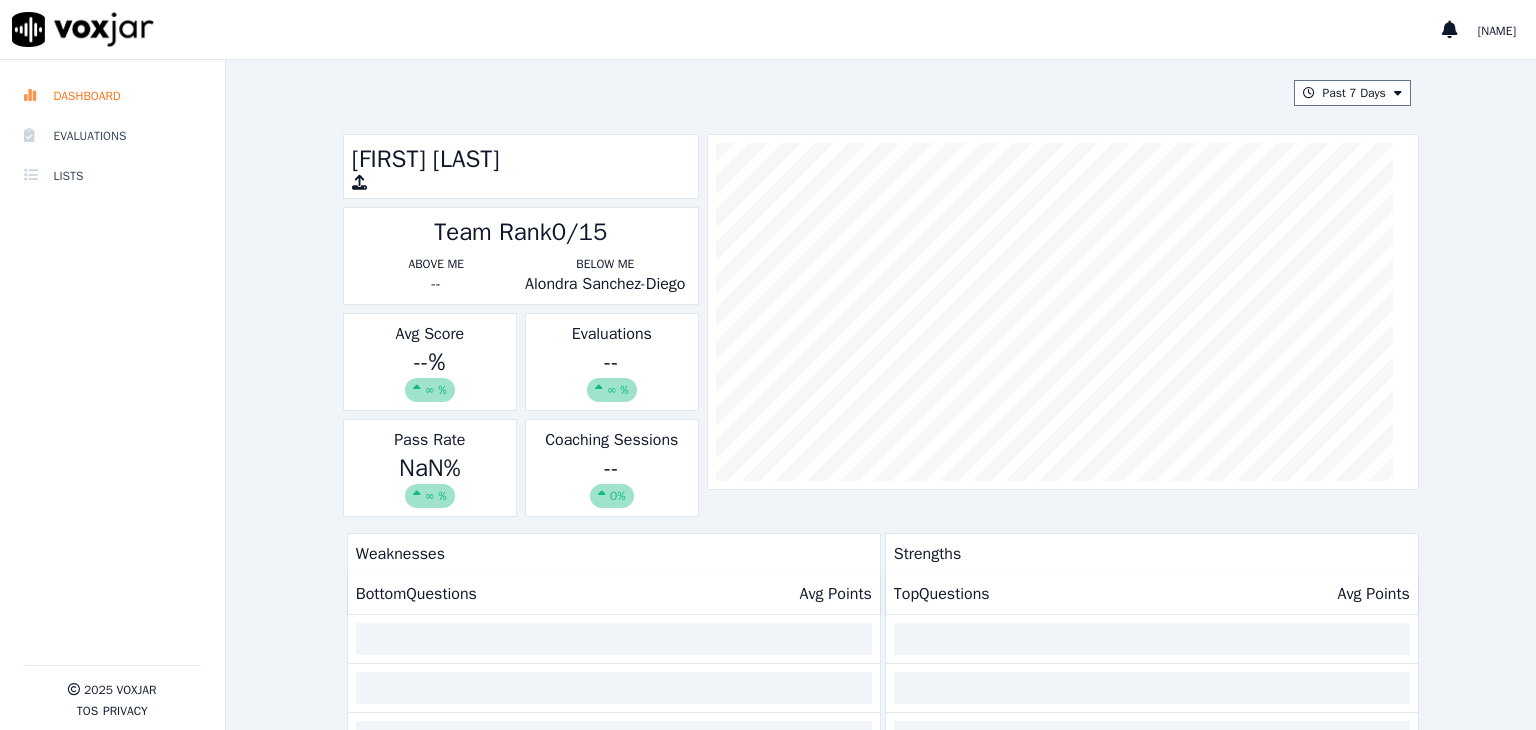 scroll, scrollTop: 0, scrollLeft: 0, axis: both 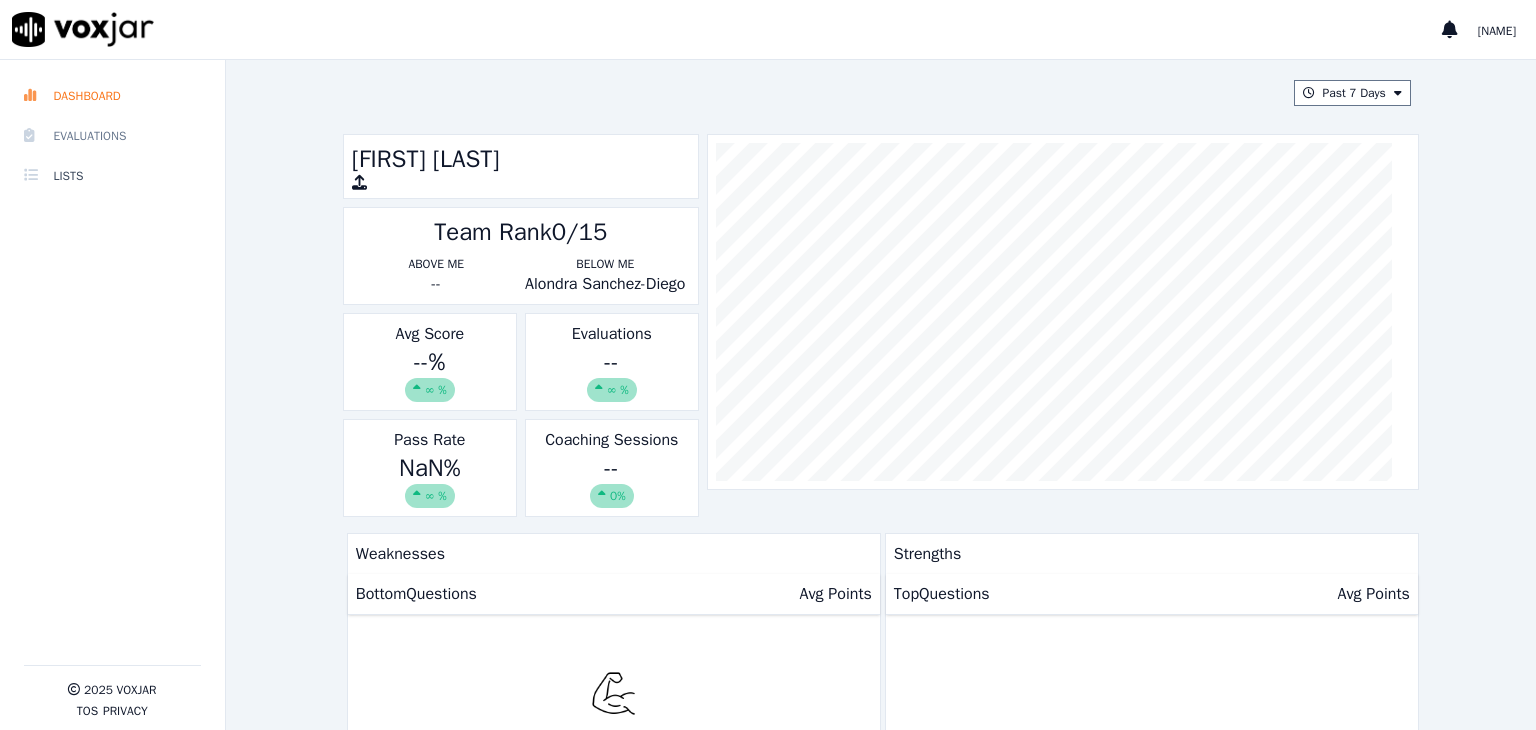 click on "Evaluations" at bounding box center (112, 136) 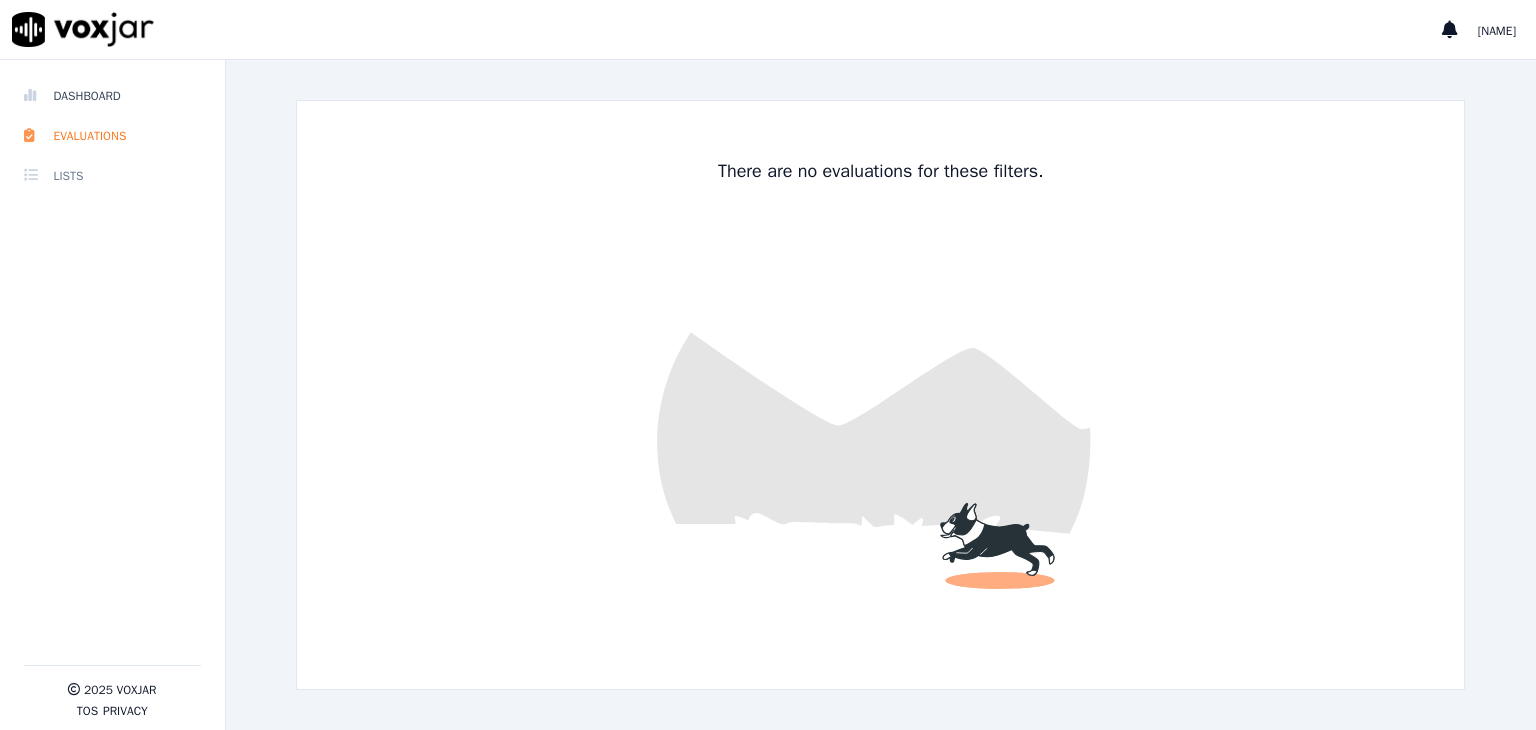 click on "Lists" at bounding box center (112, 176) 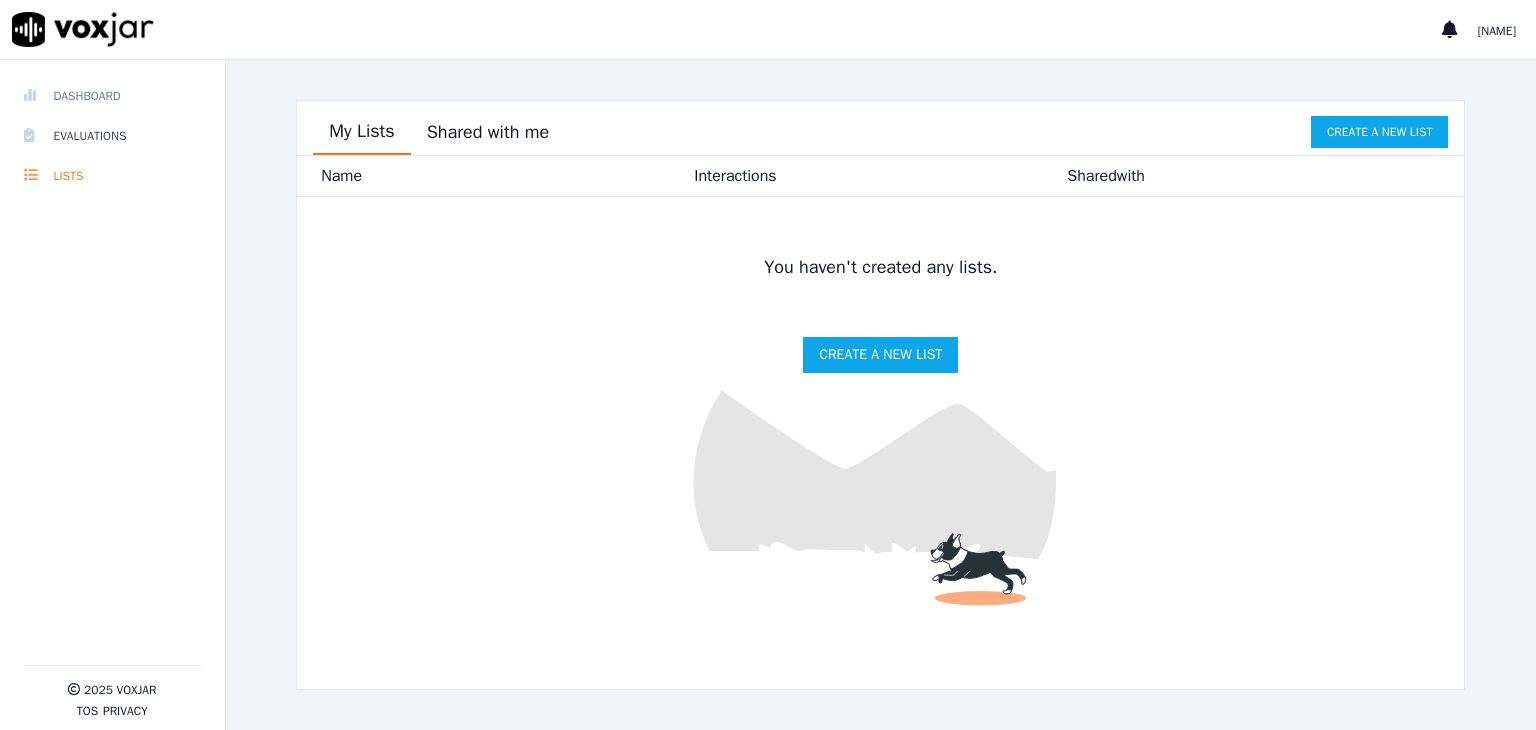 click on "Dashboard" at bounding box center [112, 96] 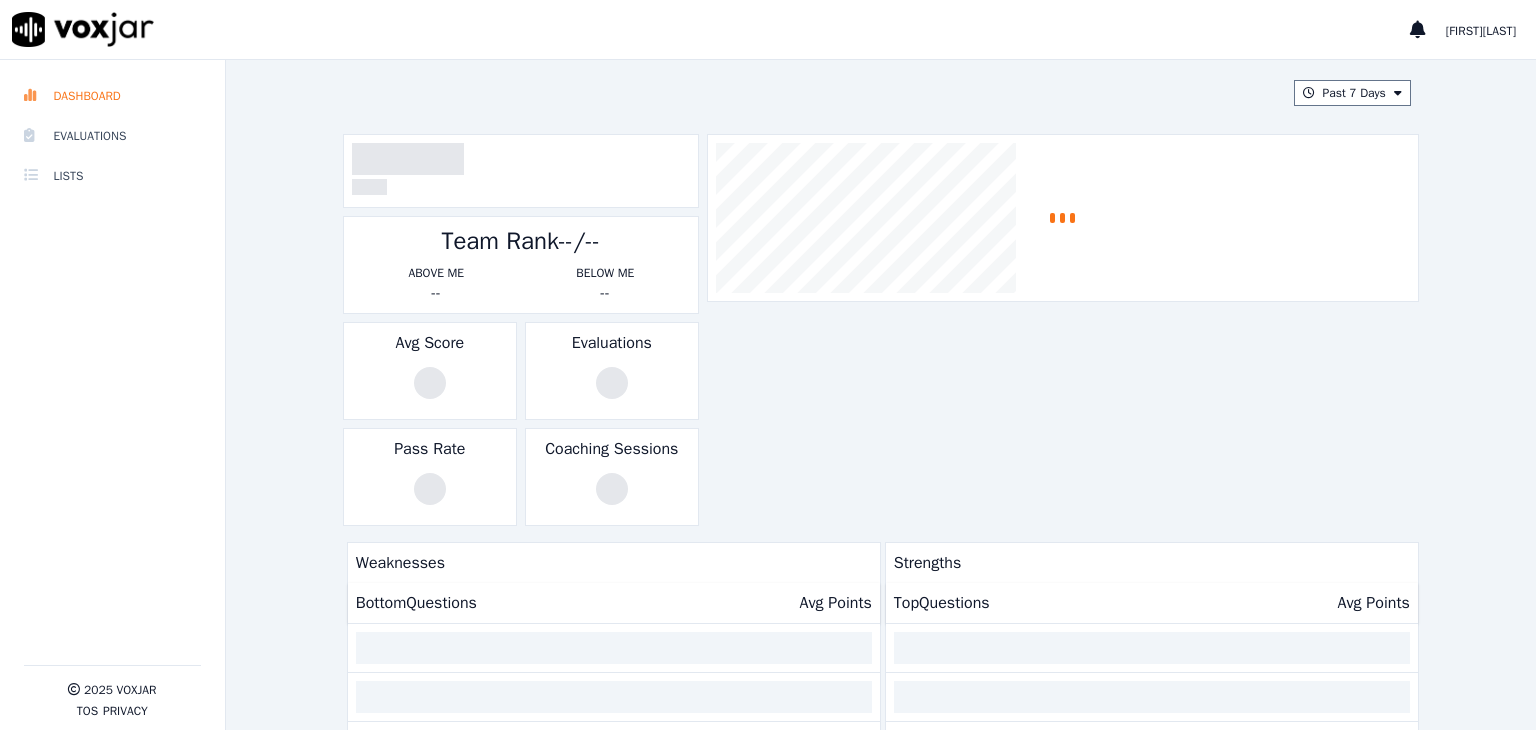 scroll, scrollTop: 0, scrollLeft: 0, axis: both 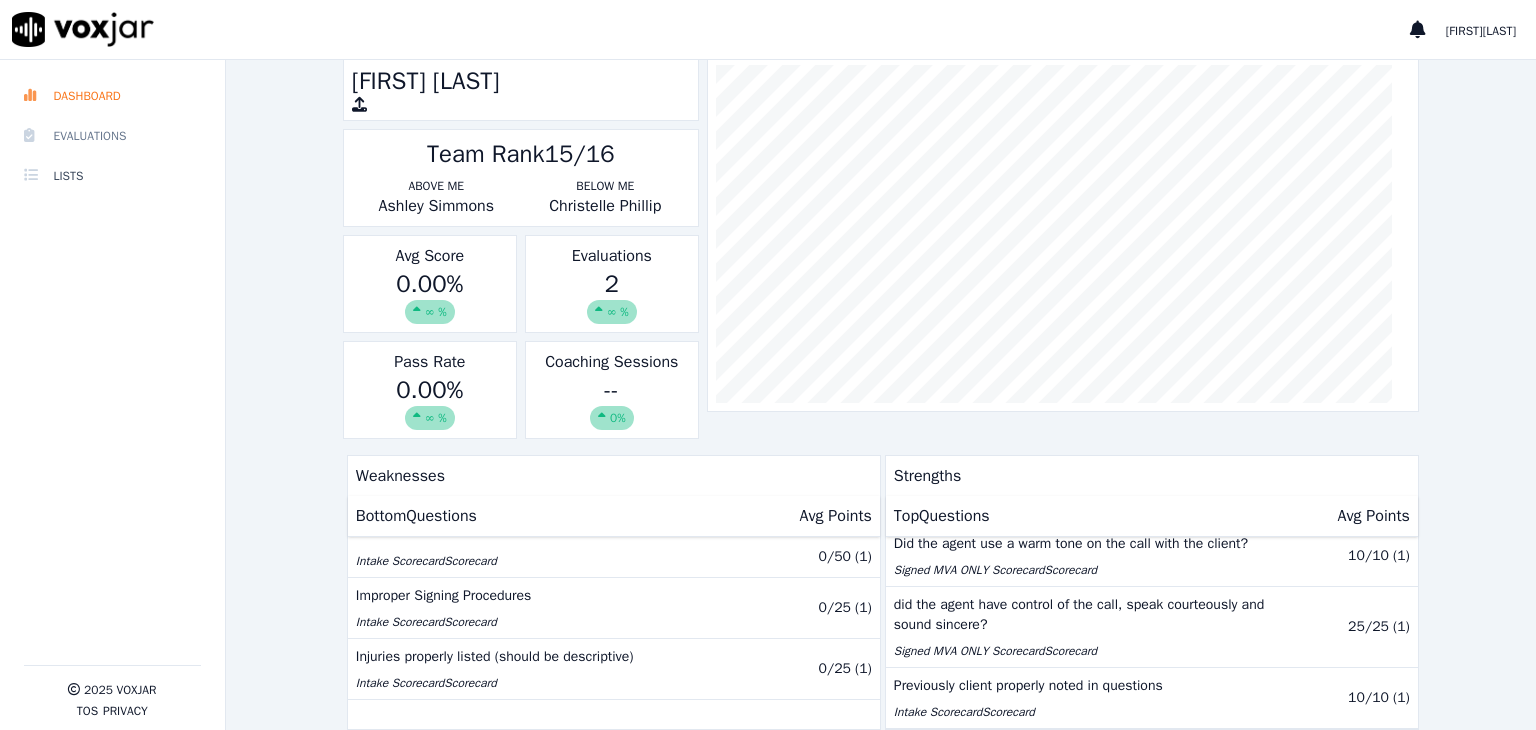 click on "Evaluations" at bounding box center [112, 136] 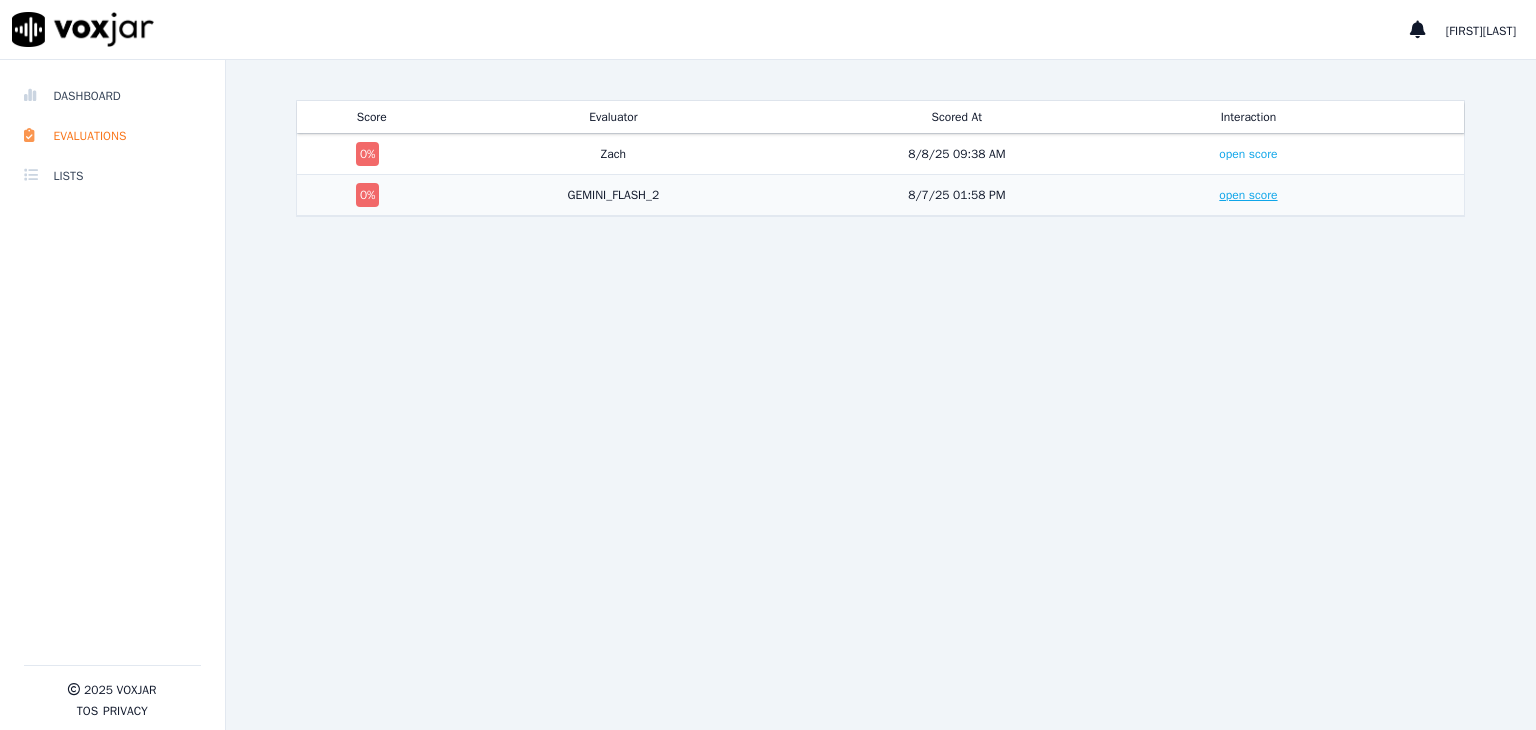 click on "open score" at bounding box center (1248, 195) 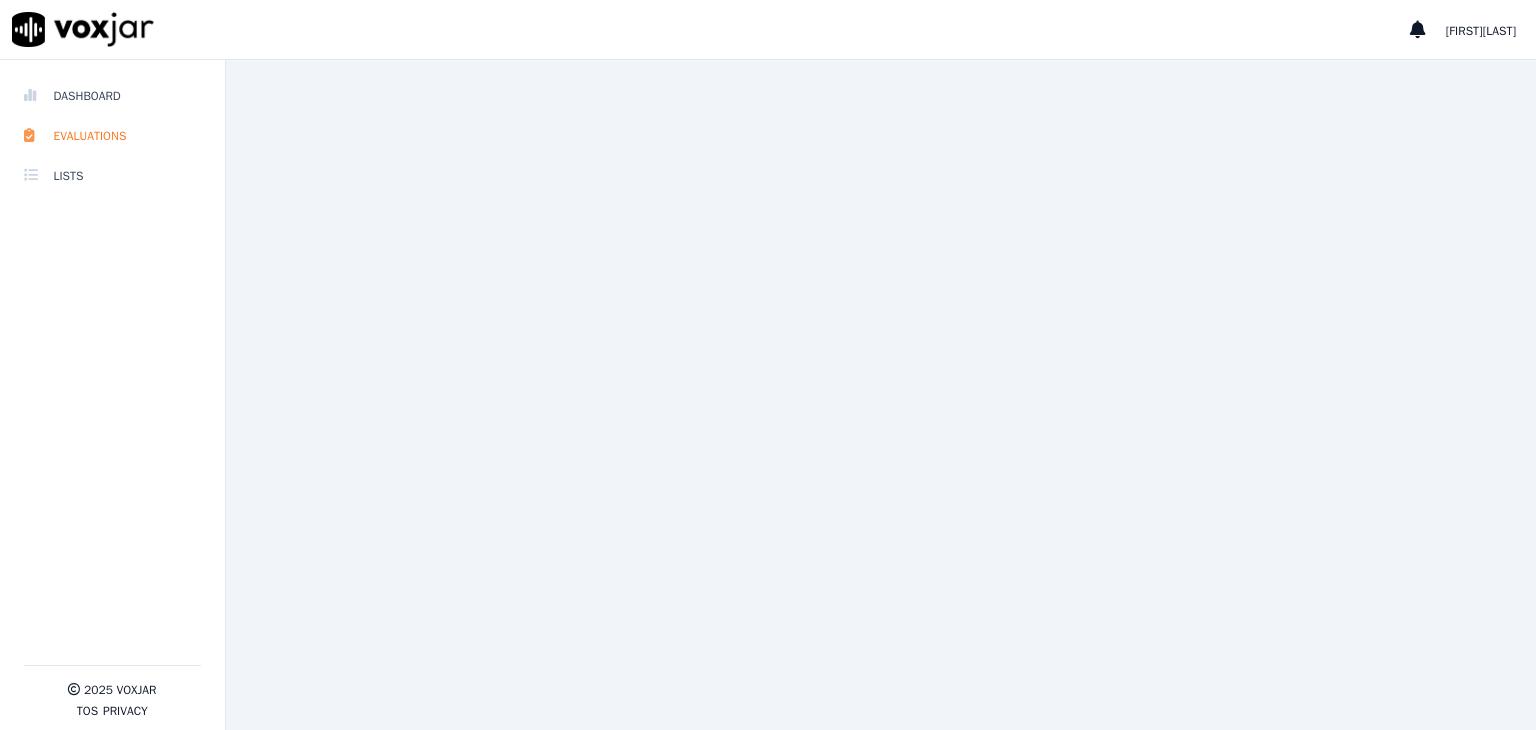 scroll, scrollTop: 0, scrollLeft: 0, axis: both 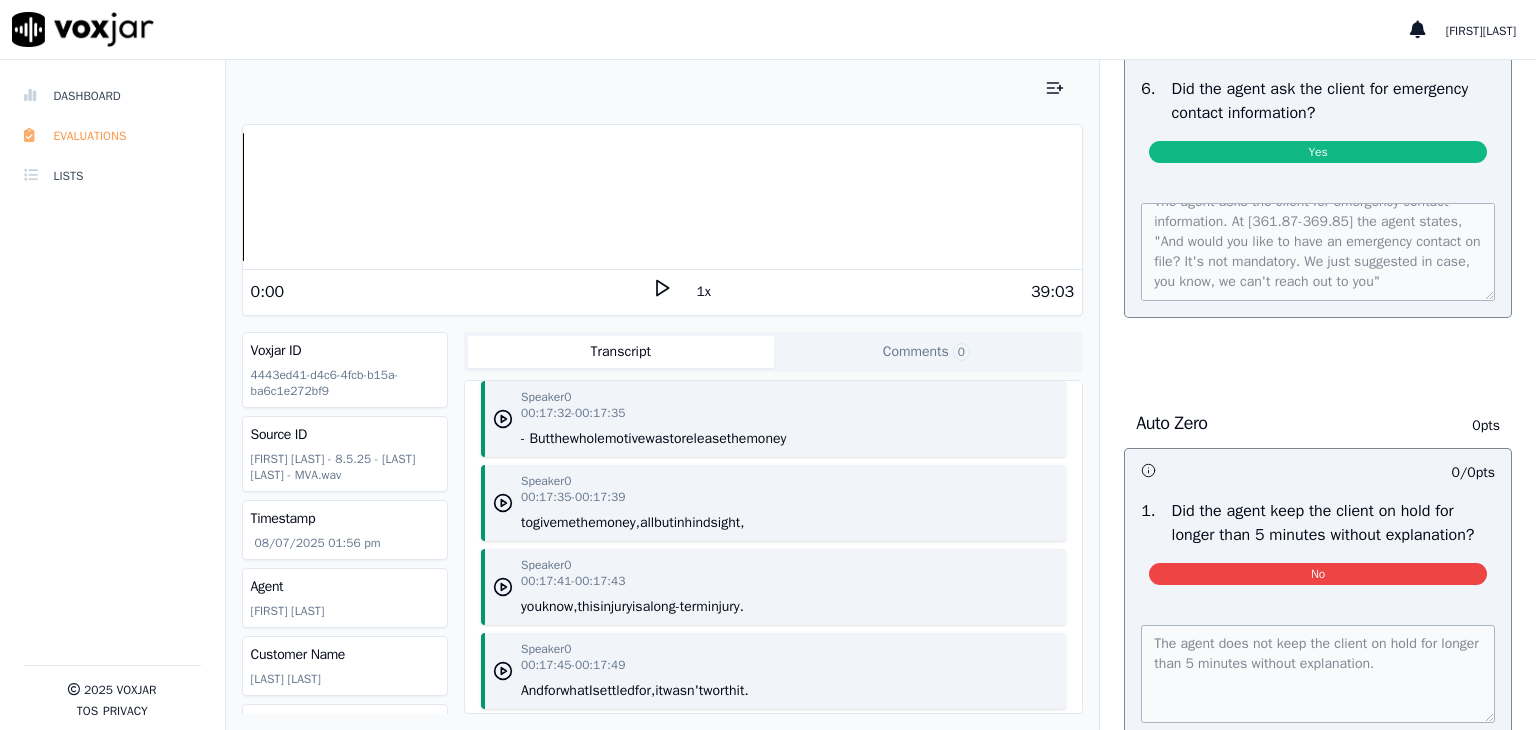click on "Evaluations" at bounding box center (112, 136) 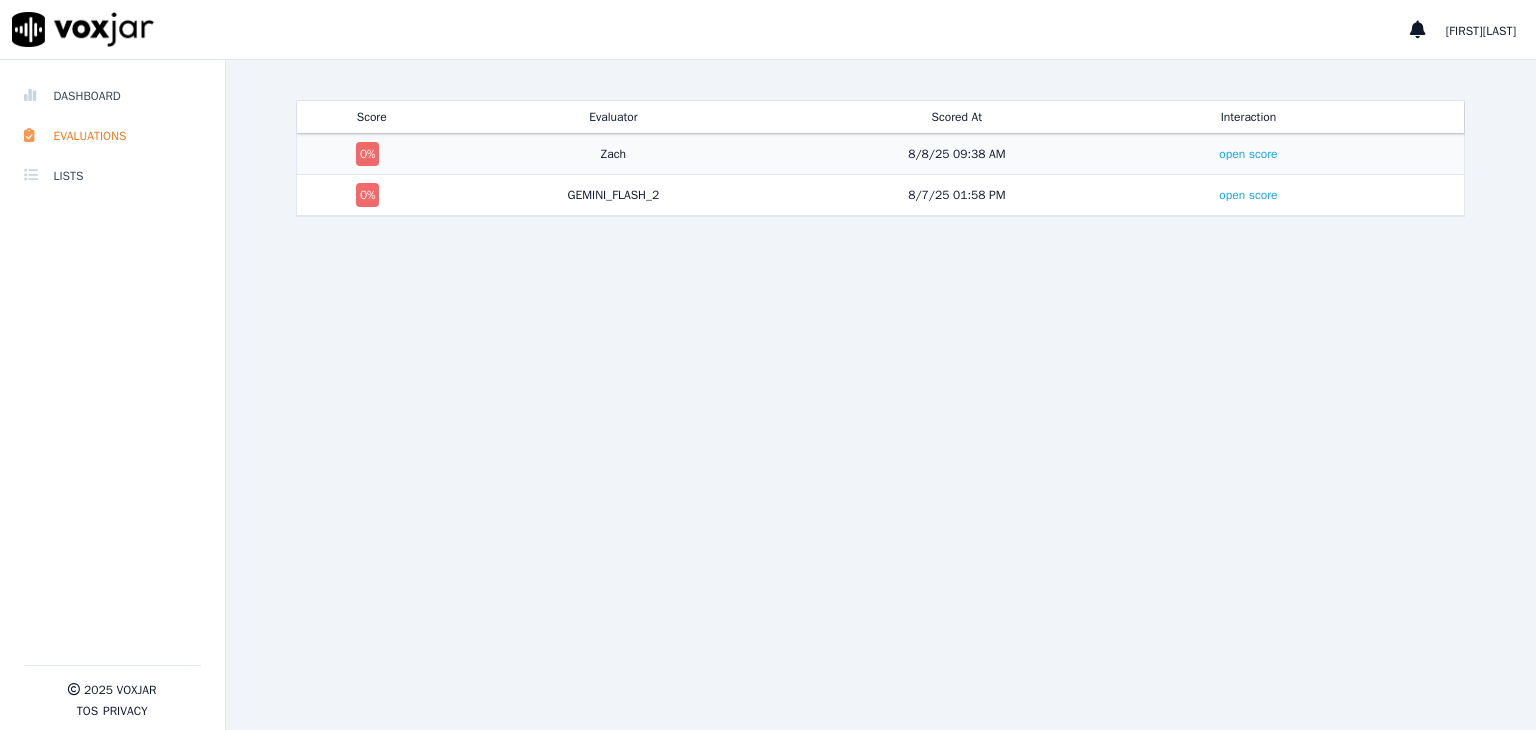 click on "Zach" at bounding box center [613, 154] 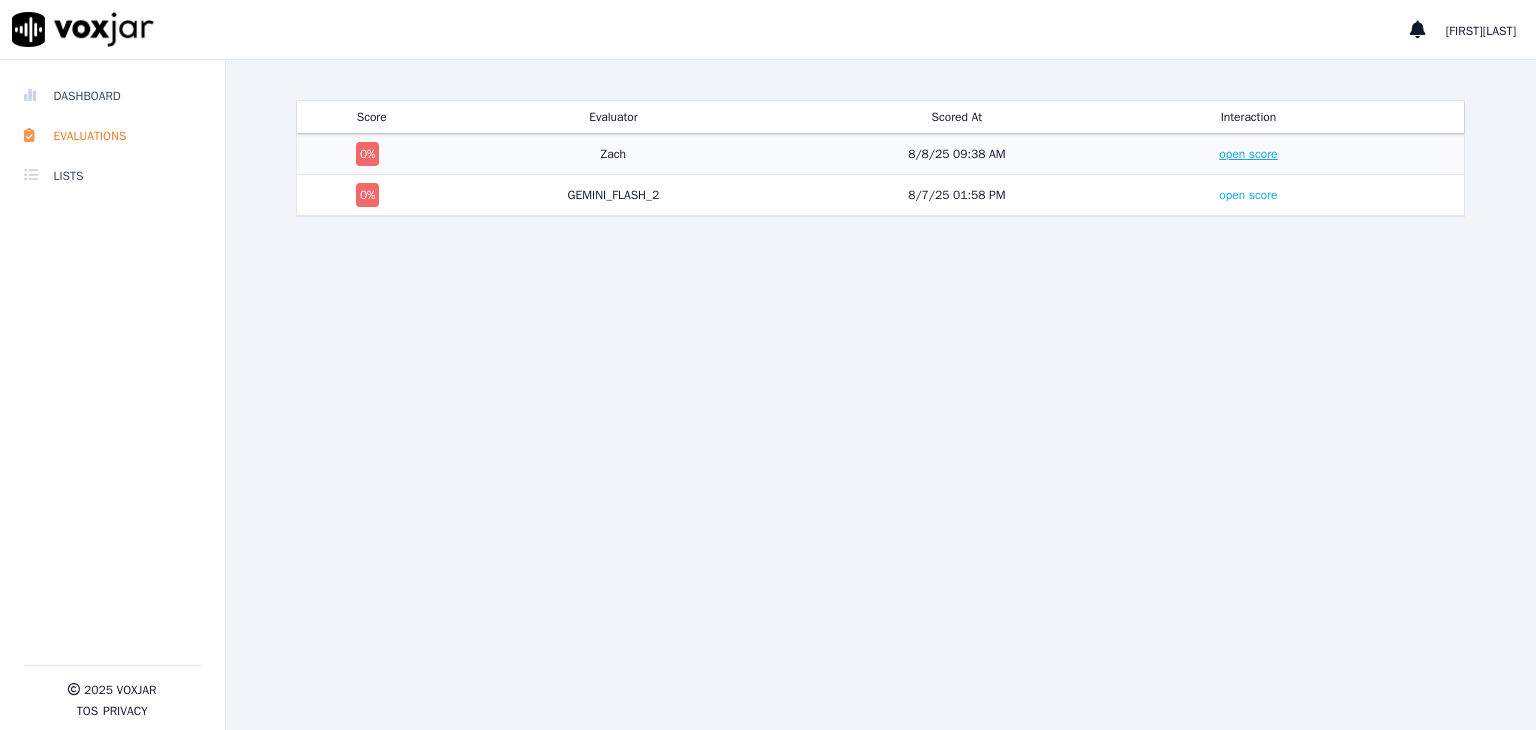 click on "open score" at bounding box center [1248, 154] 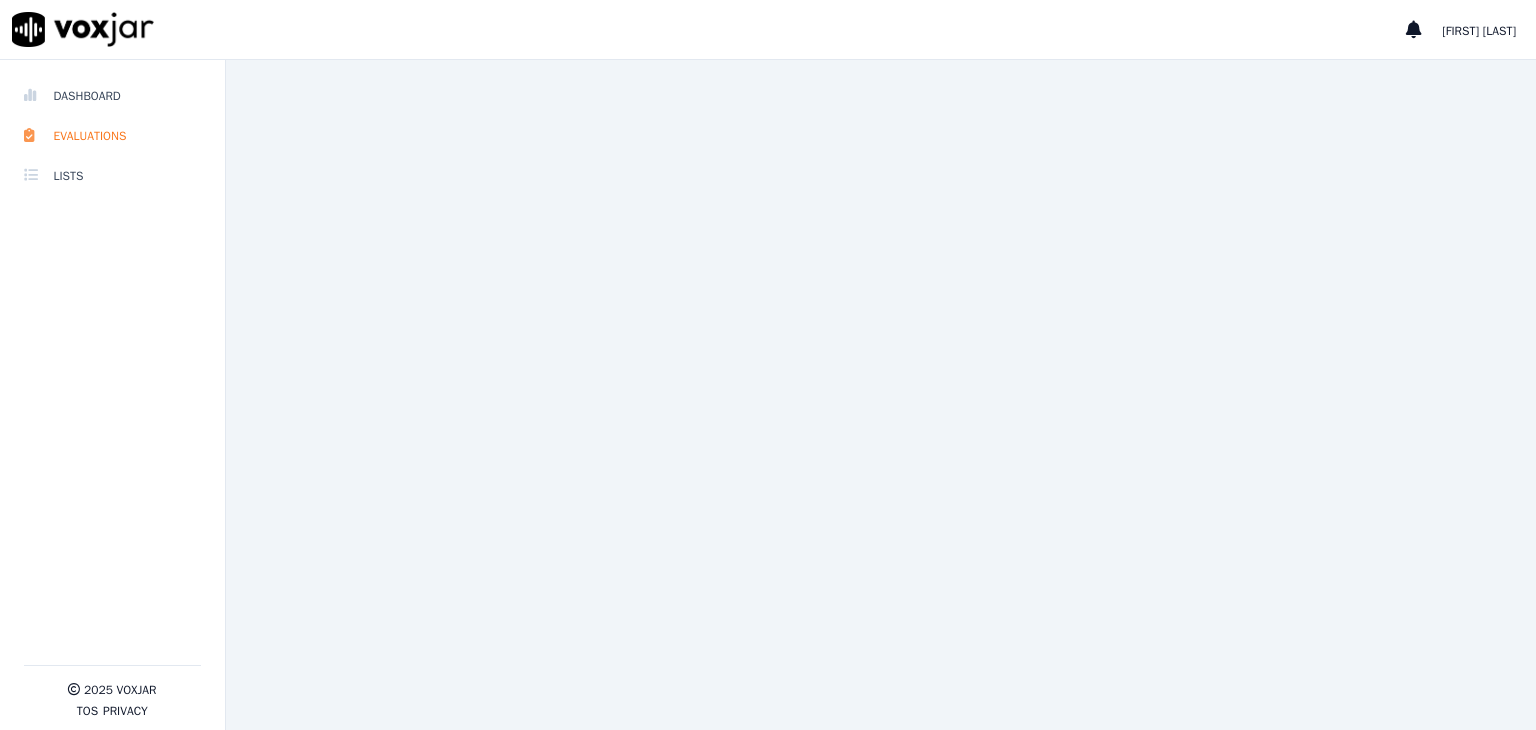 scroll, scrollTop: 0, scrollLeft: 0, axis: both 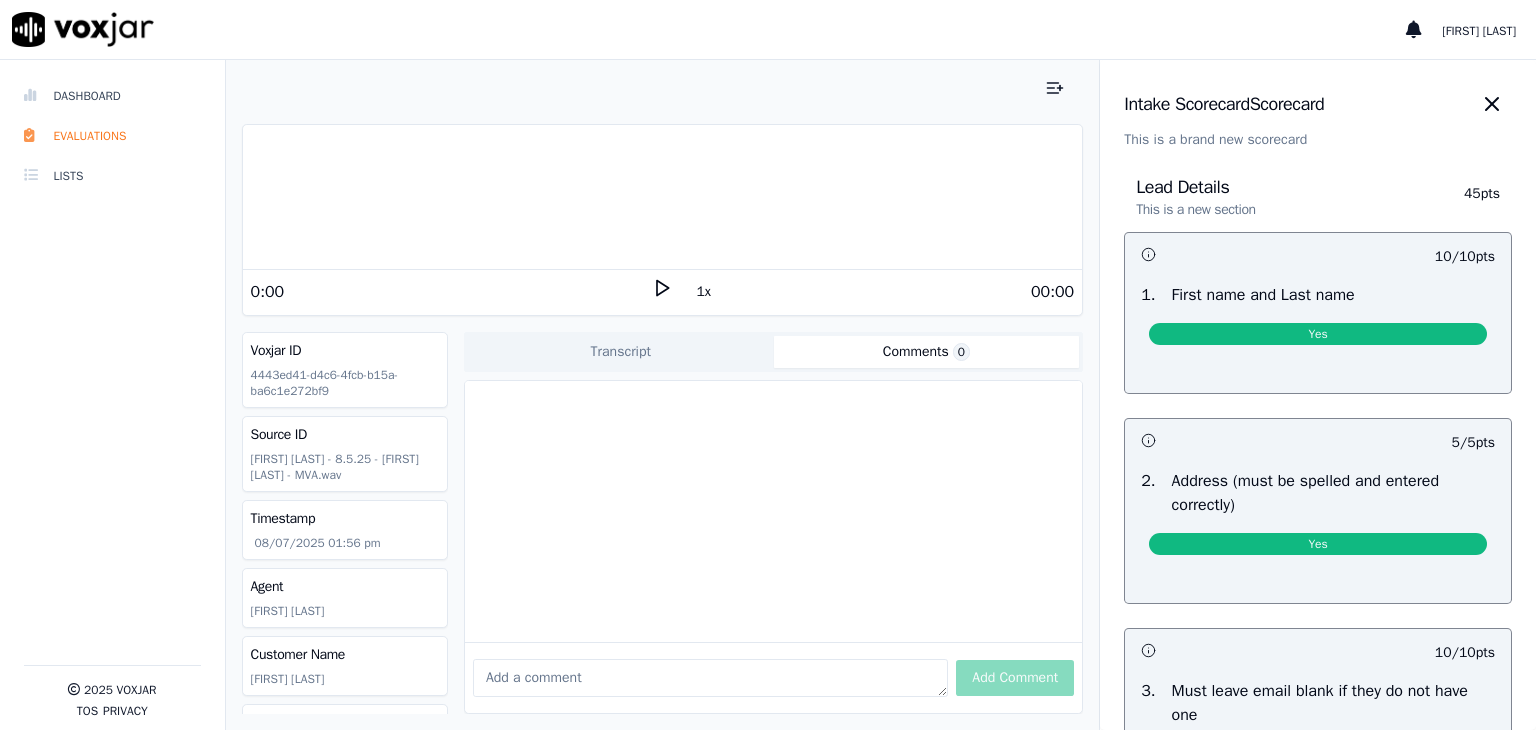 click on "Comments  0" 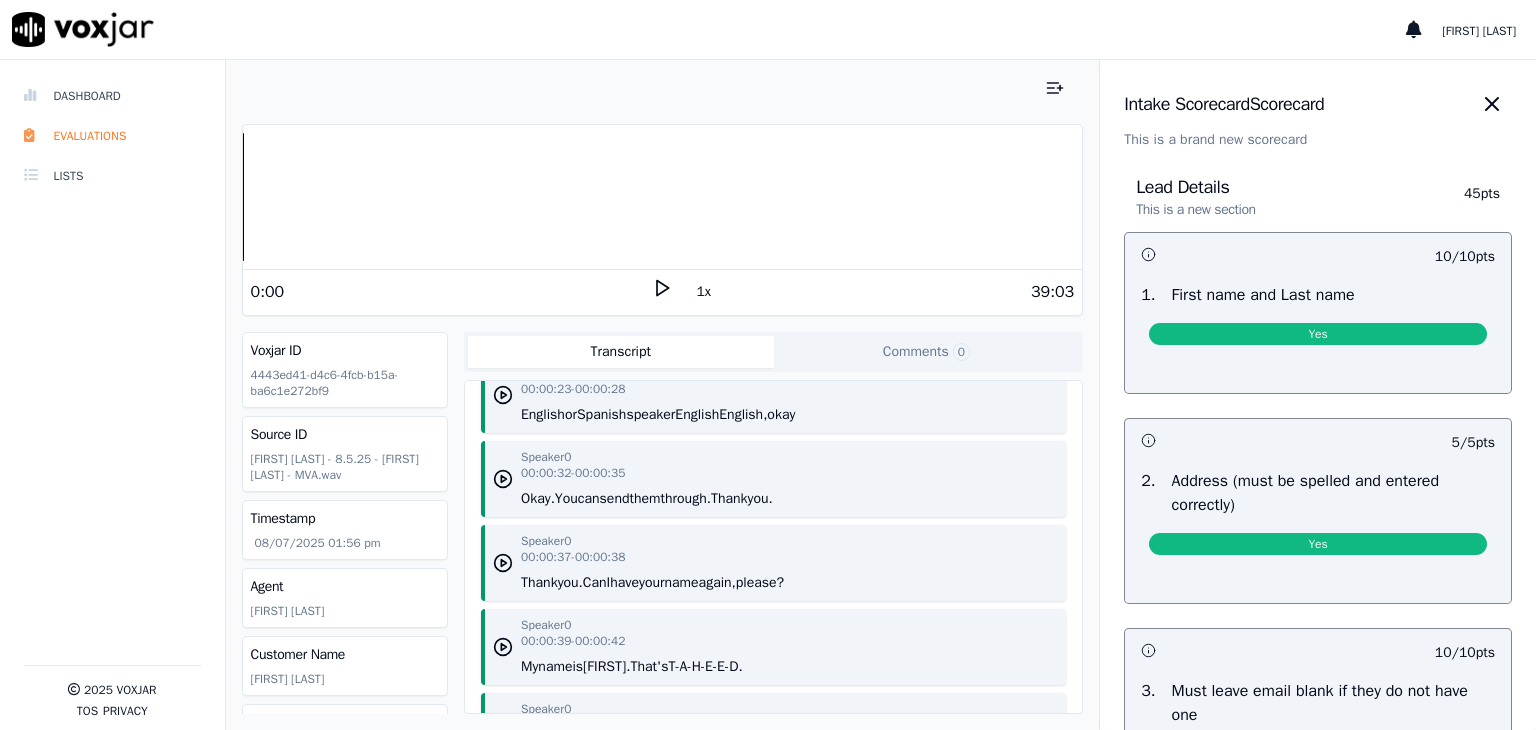 scroll, scrollTop: 600, scrollLeft: 0, axis: vertical 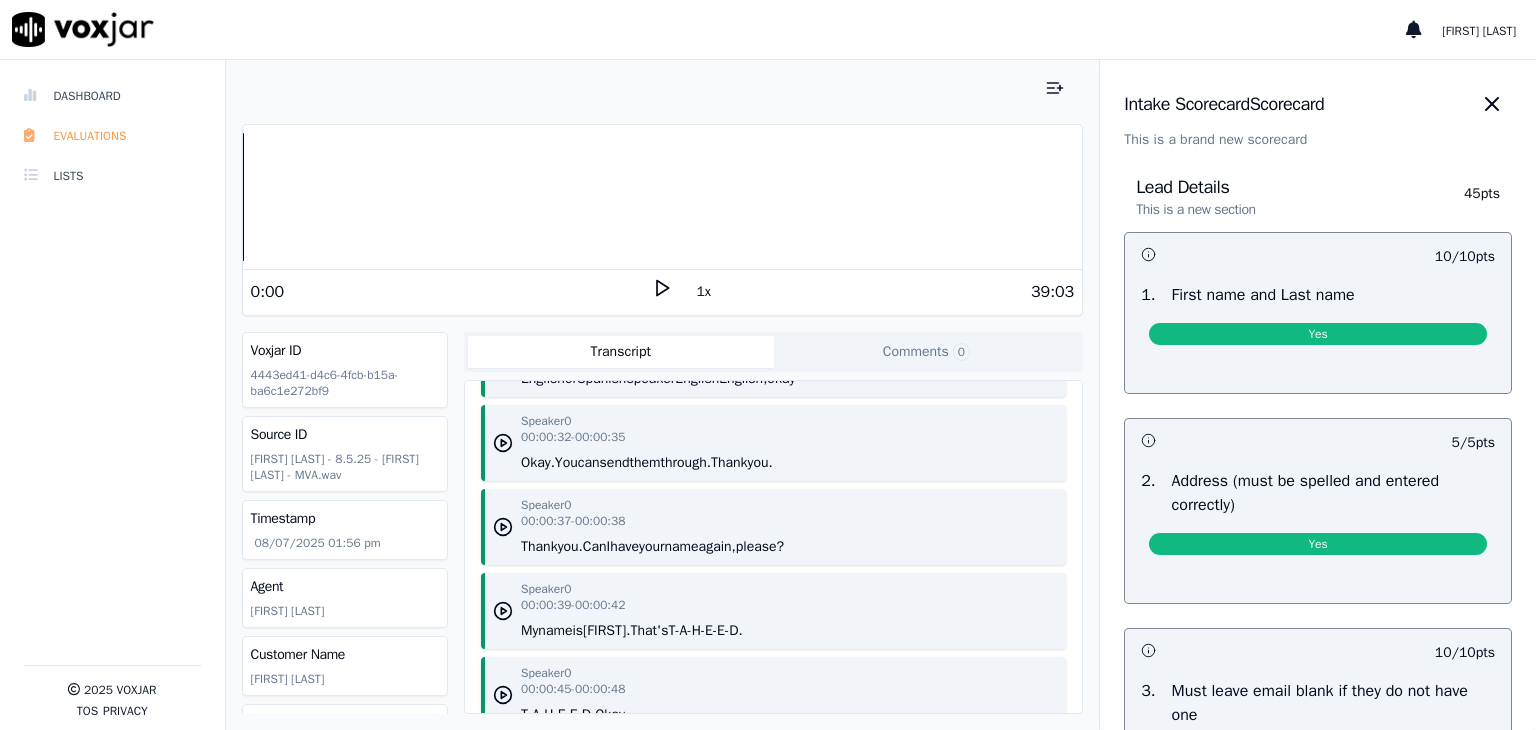 click on "Evaluations" at bounding box center [112, 136] 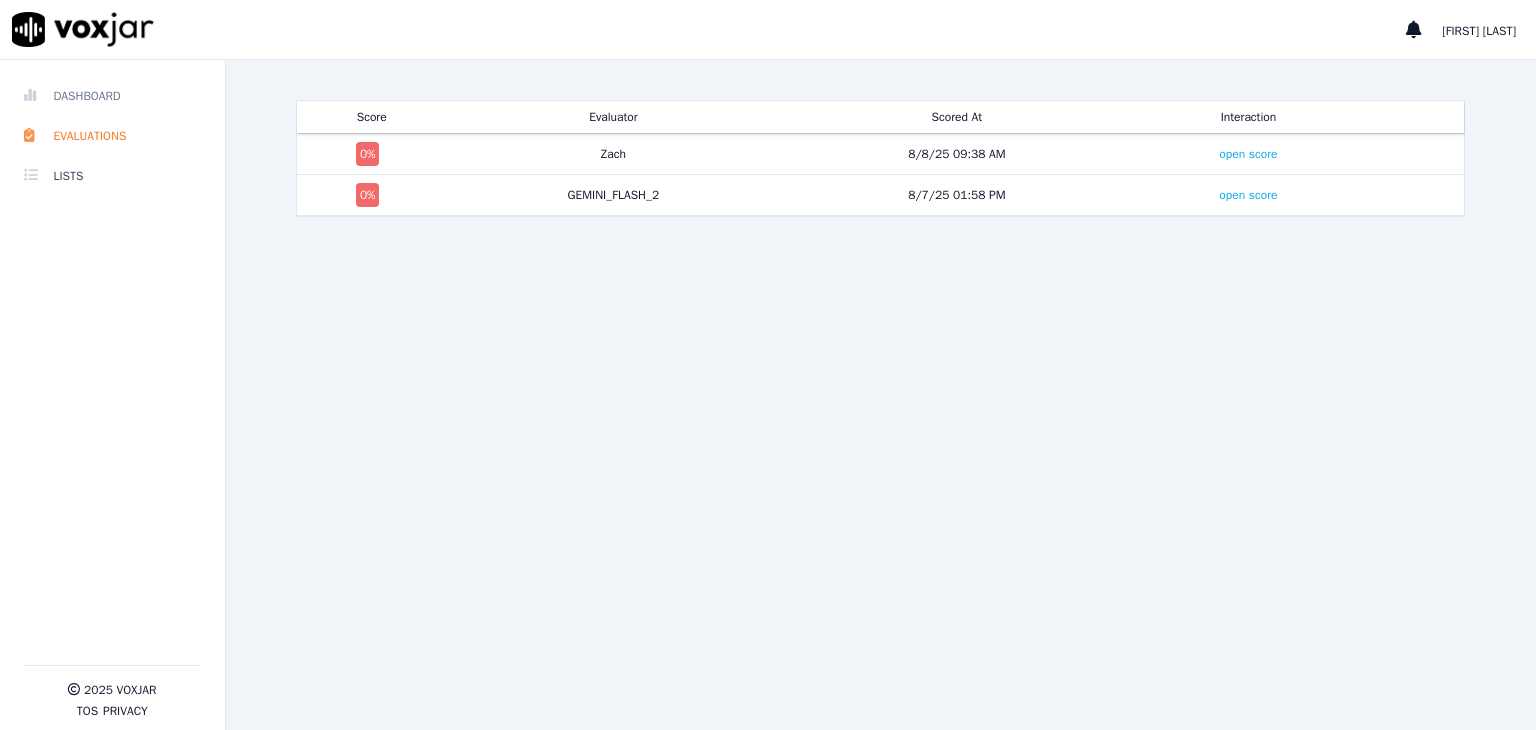 click on "Dashboard" at bounding box center [112, 96] 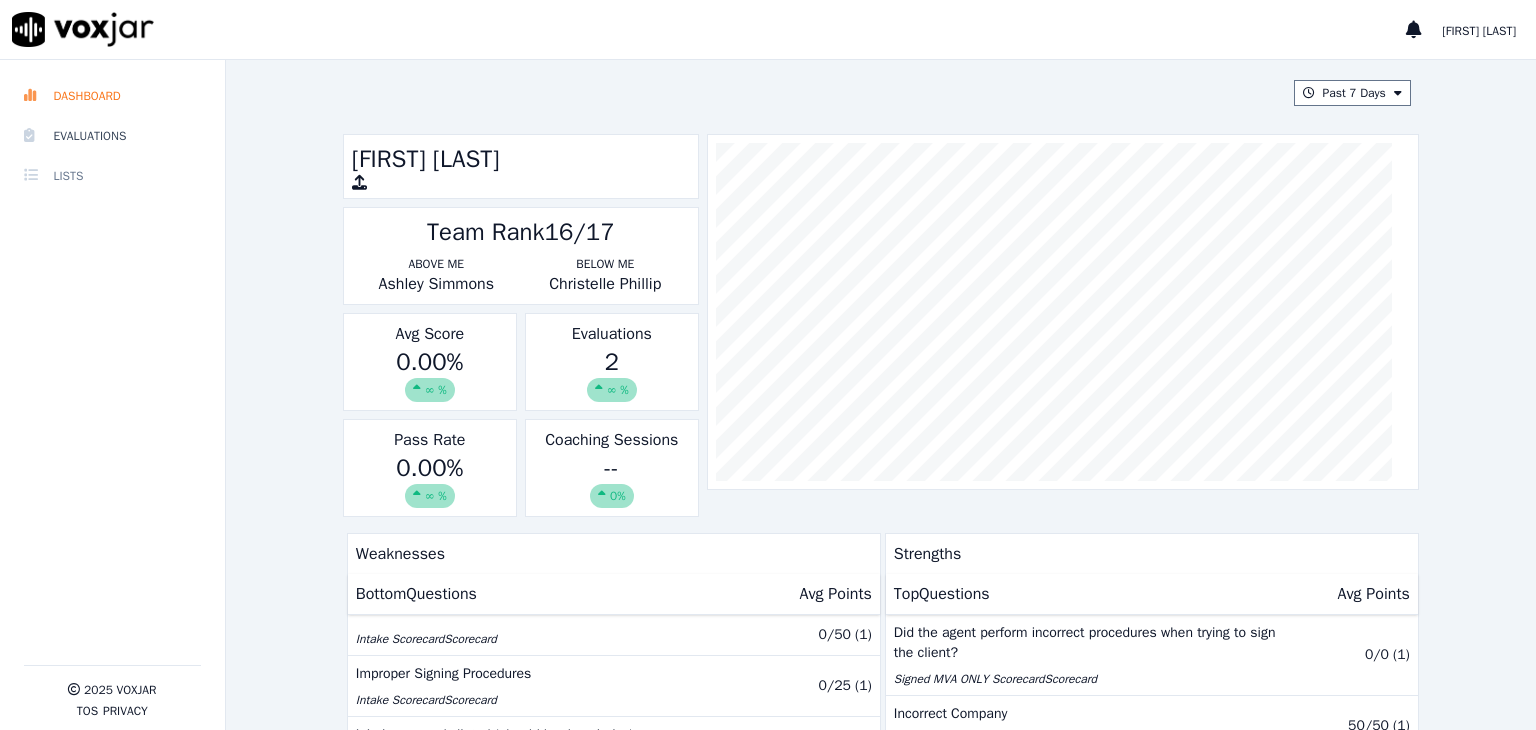 click on "Lists" at bounding box center (112, 176) 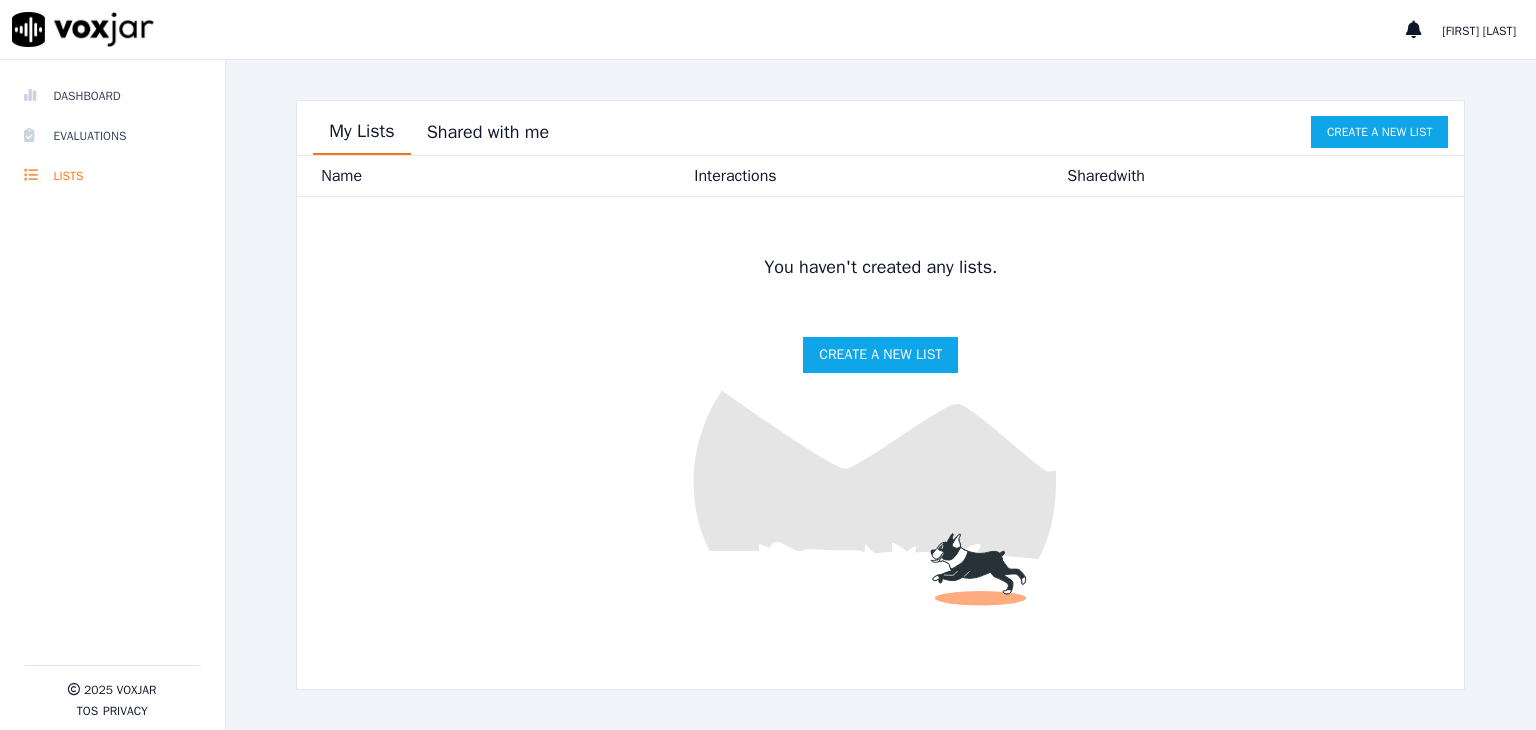 click on "Shared with me" at bounding box center (488, 132) 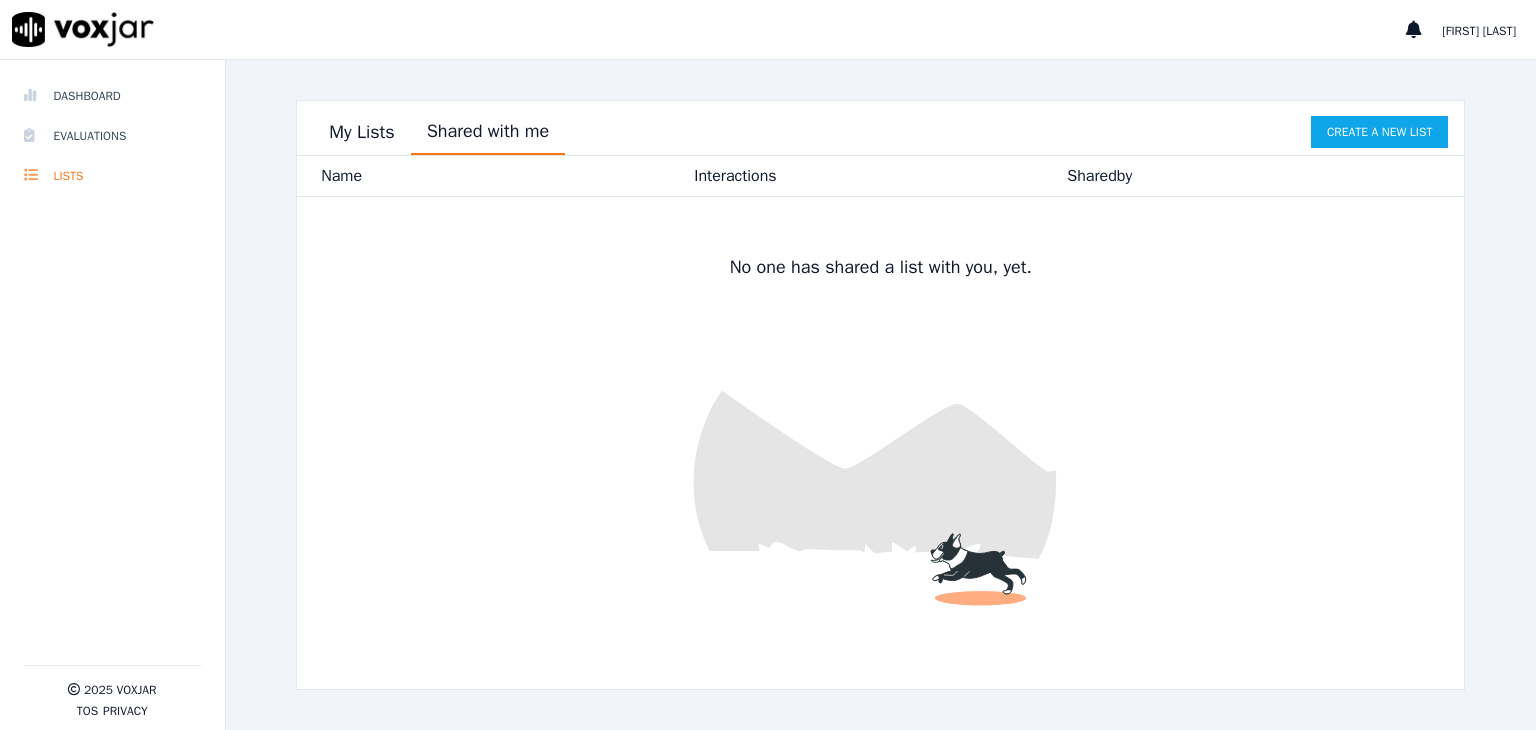 click on "My Lists" at bounding box center (361, 132) 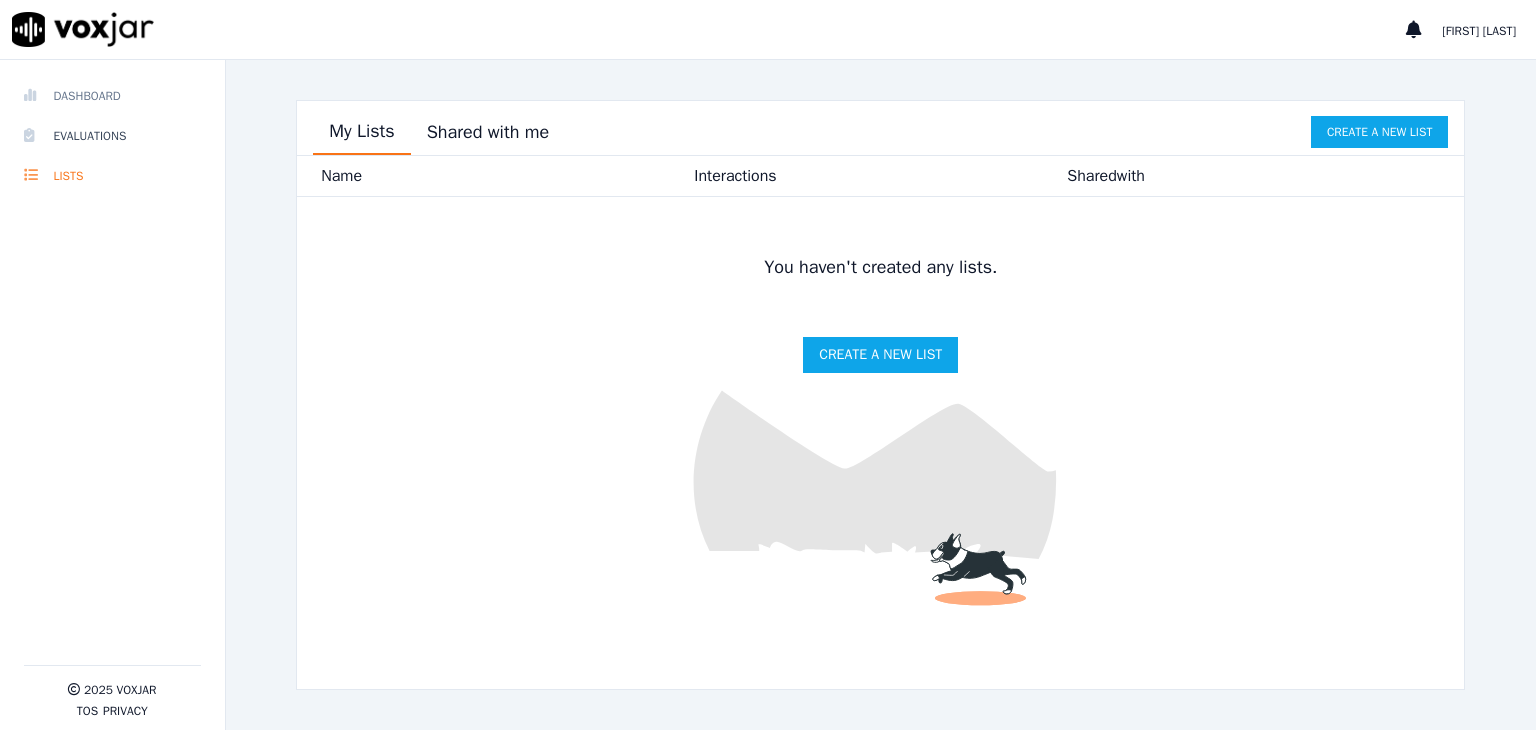 click on "Dashboard" at bounding box center (112, 96) 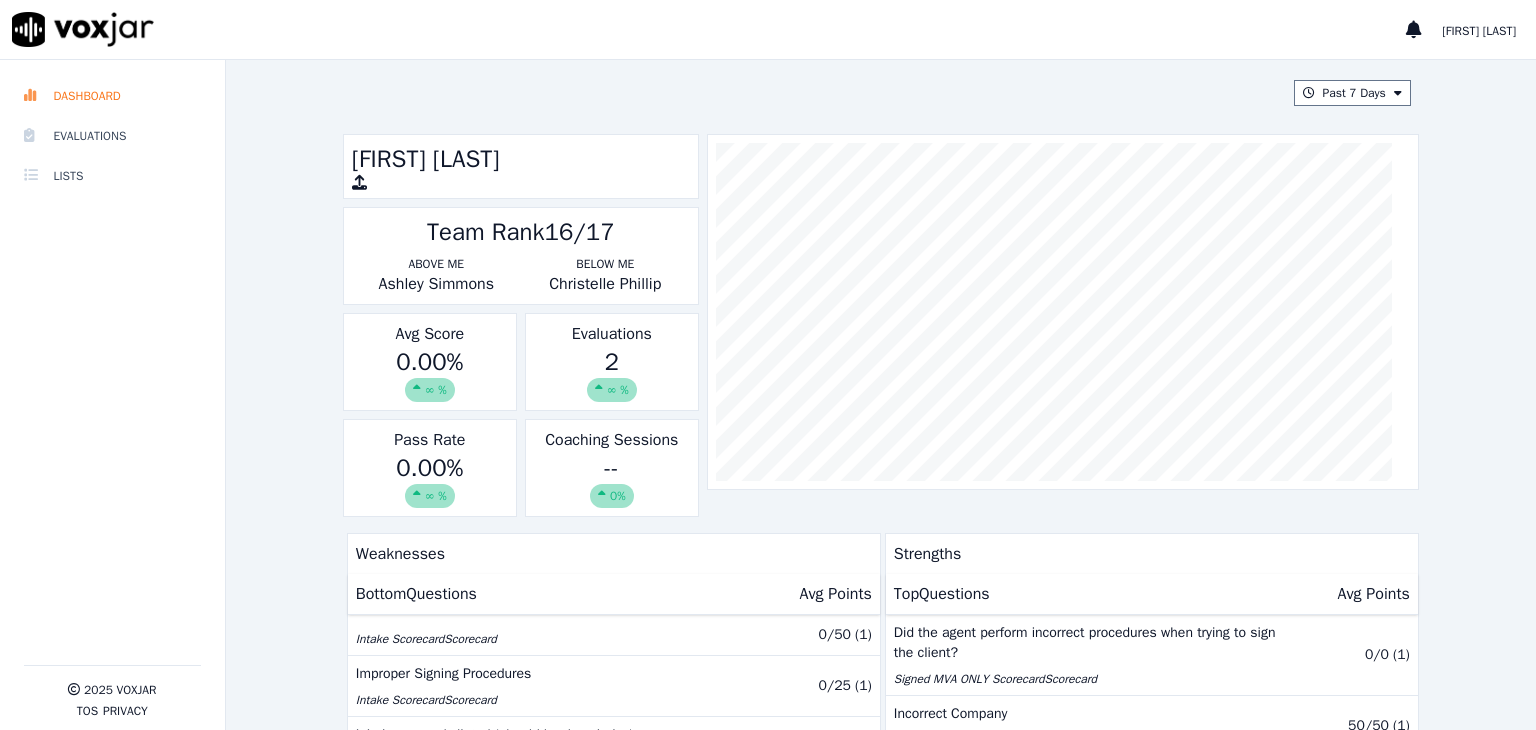 click at bounding box center [83, 29] 